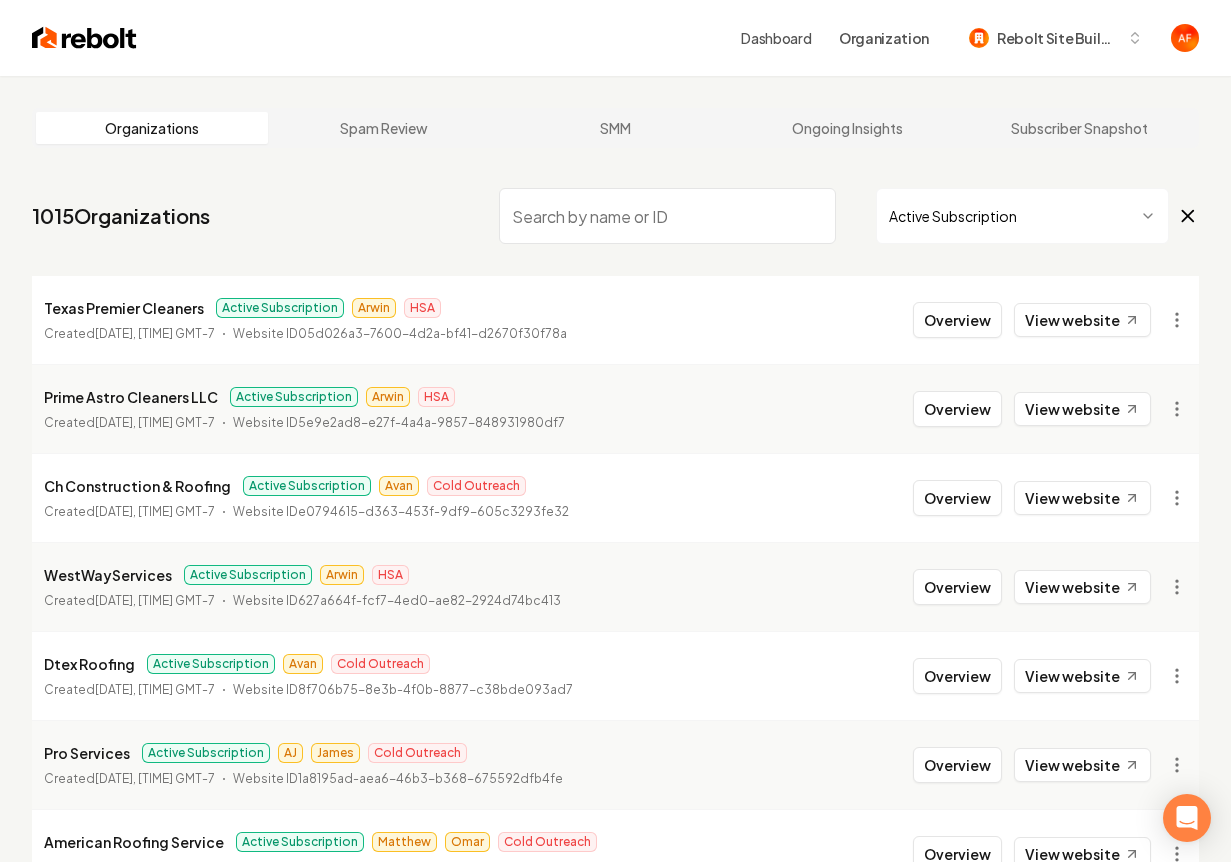 scroll, scrollTop: 0, scrollLeft: 0, axis: both 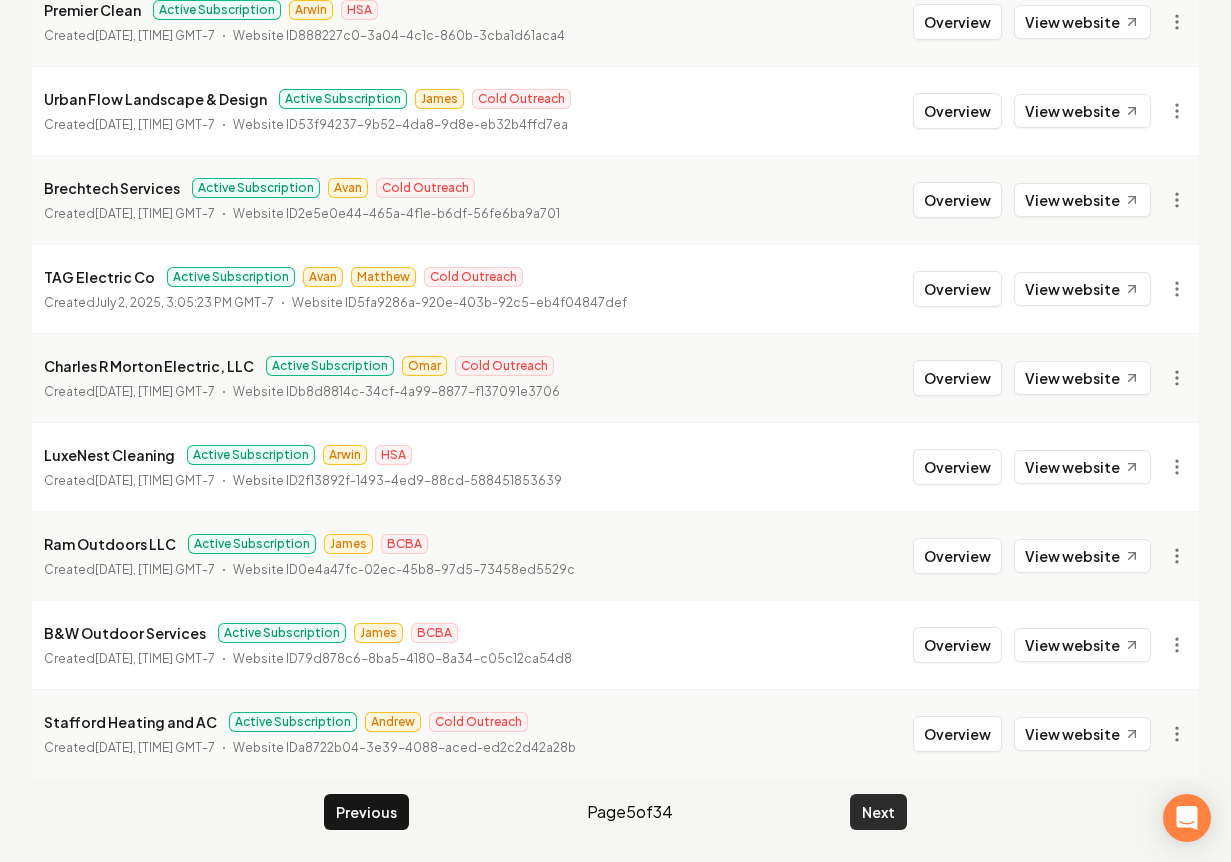 click on "Next" at bounding box center [878, 812] 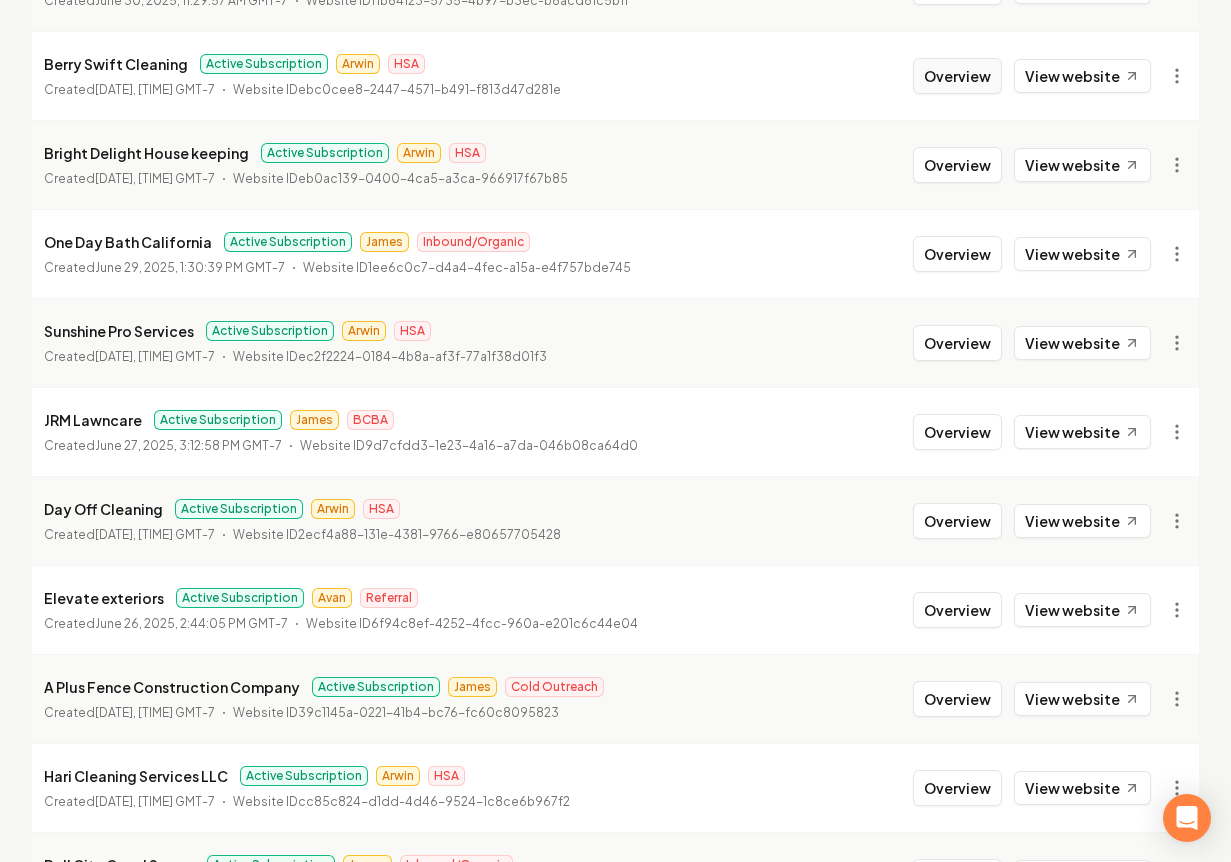 scroll, scrollTop: 1321, scrollLeft: 0, axis: vertical 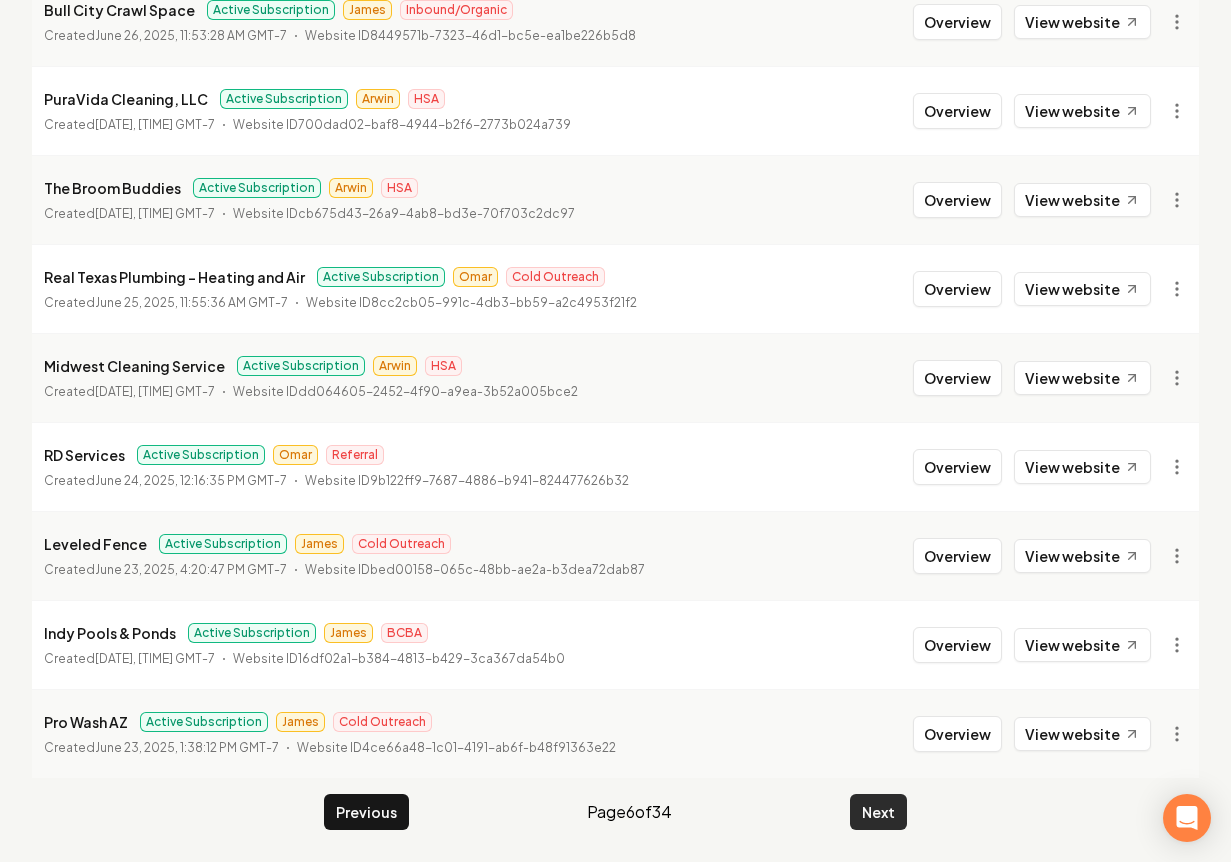 click on "Next" at bounding box center (878, 812) 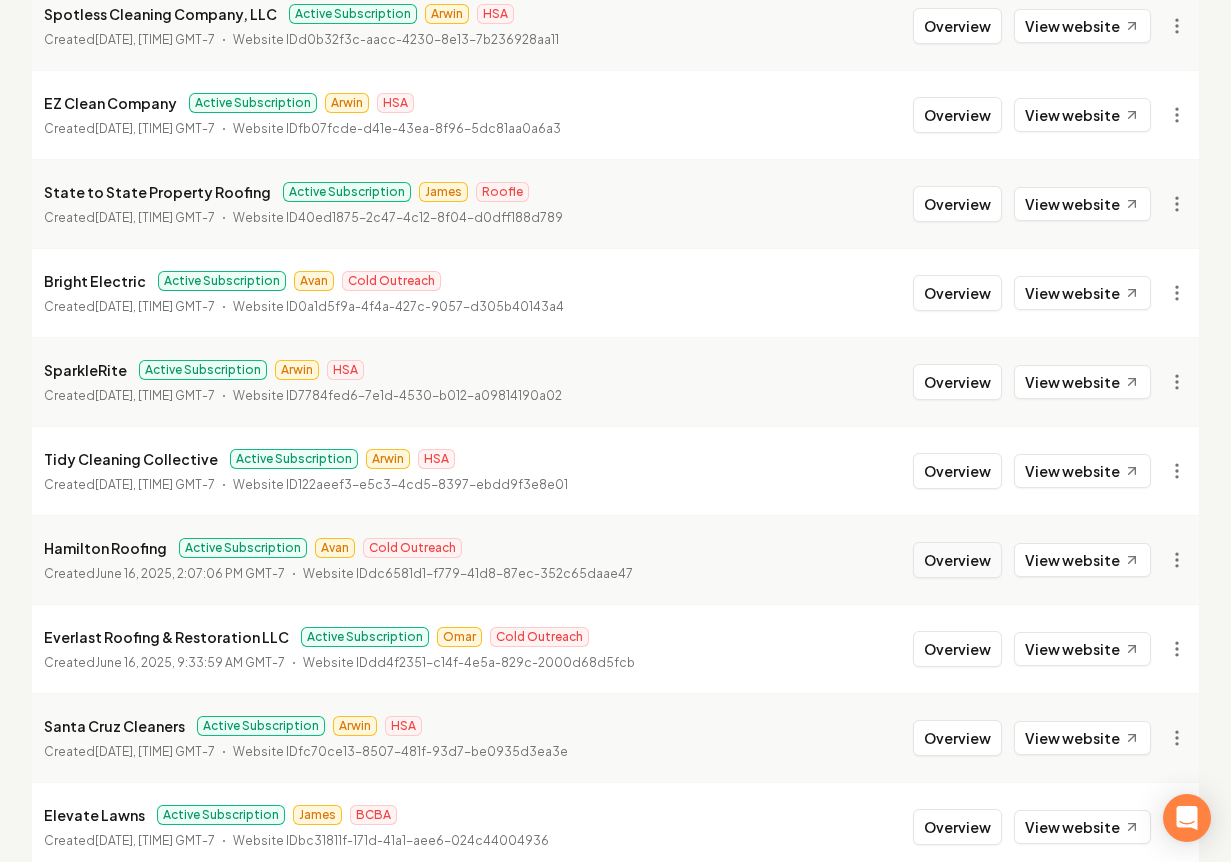 scroll, scrollTop: 1686, scrollLeft: 0, axis: vertical 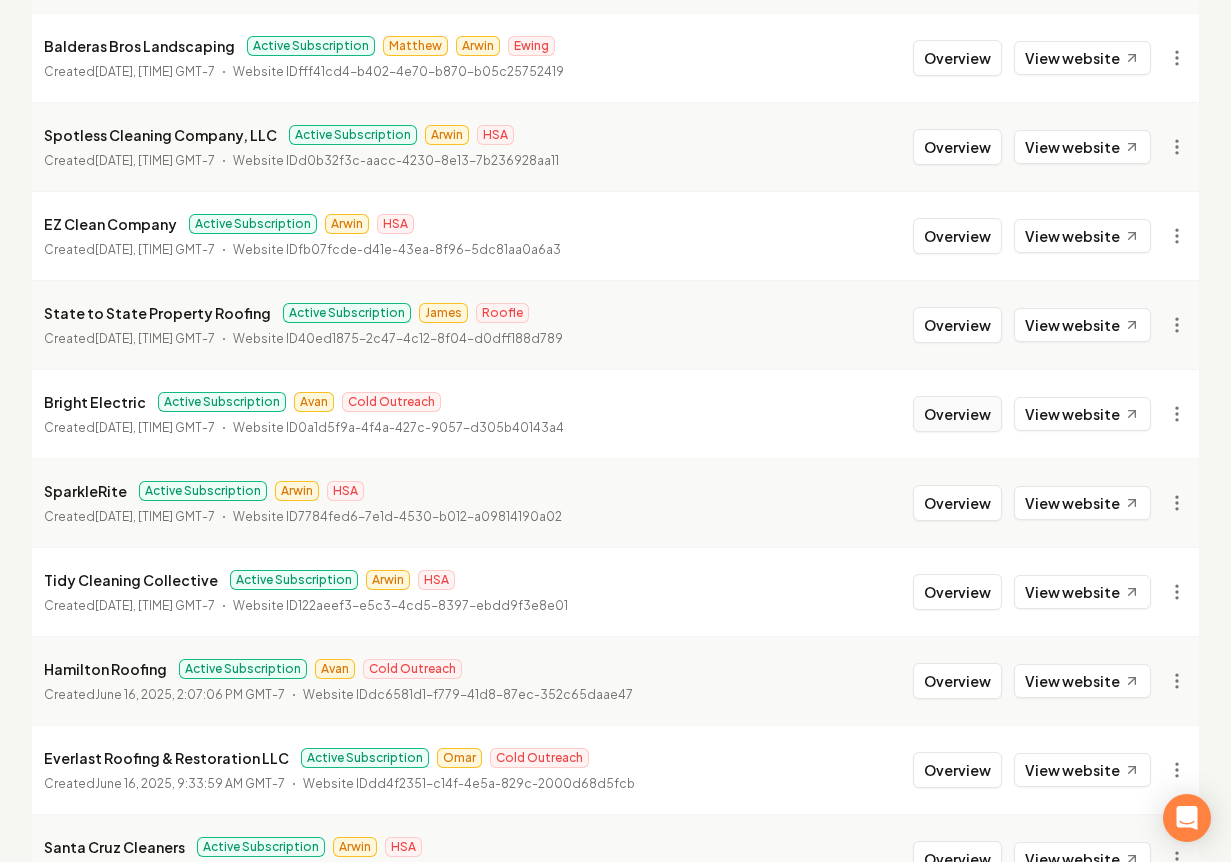 click on "Overview" at bounding box center [957, 414] 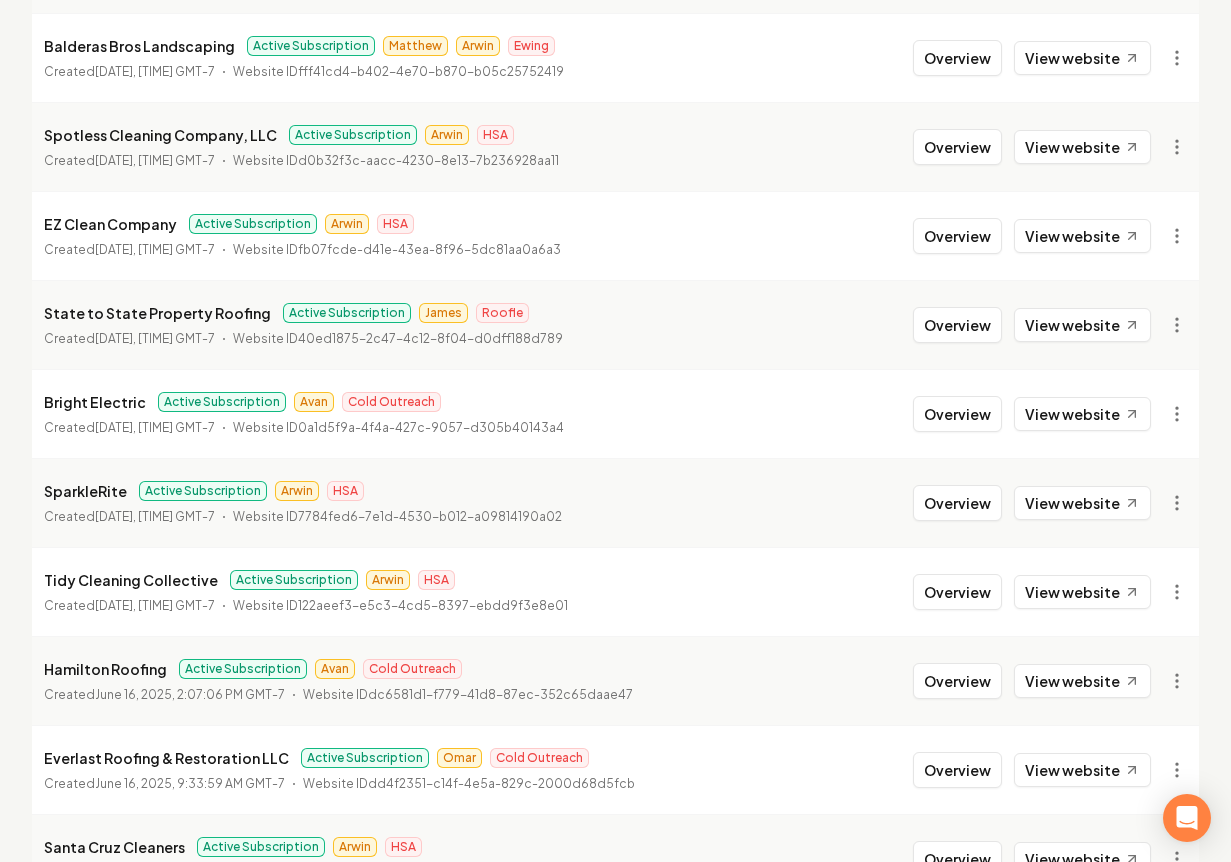 scroll, scrollTop: 0, scrollLeft: 0, axis: both 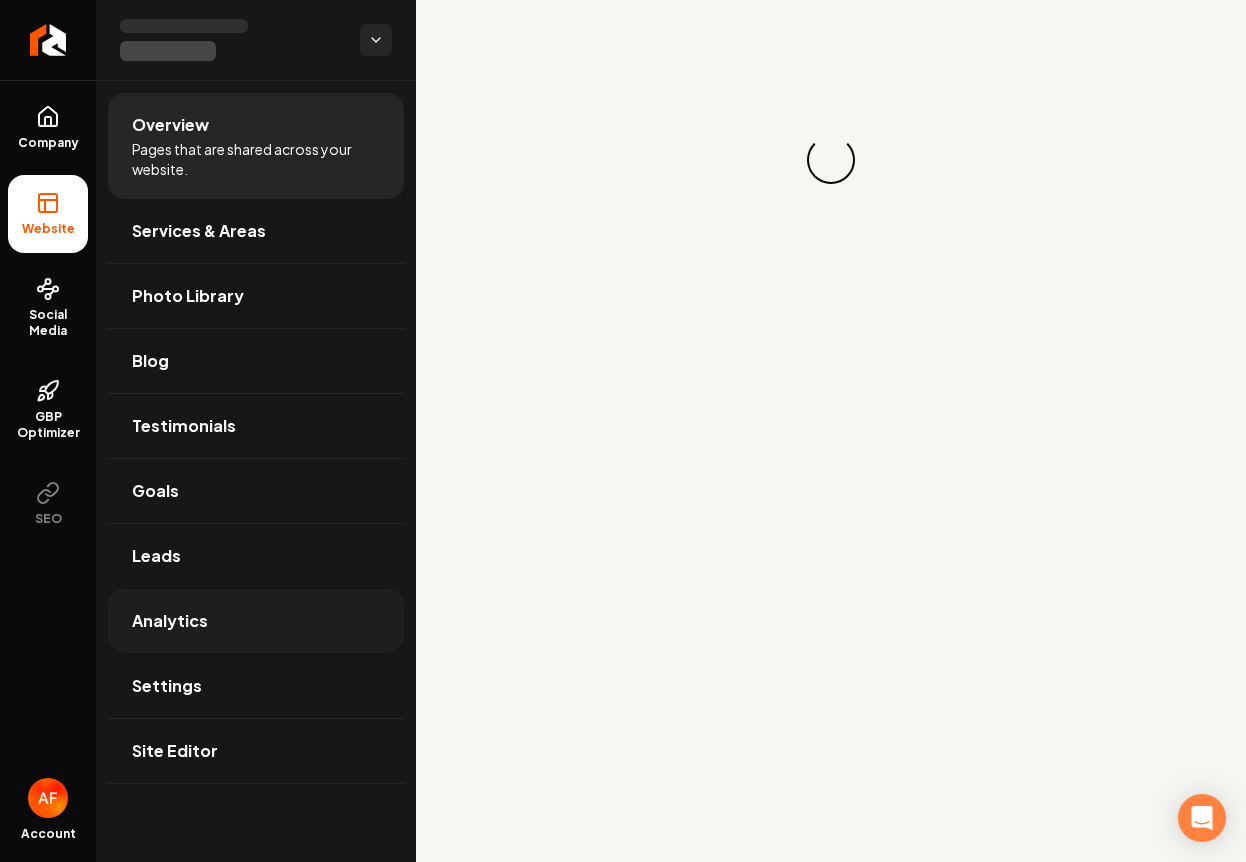 click on "Analytics" at bounding box center [170, 621] 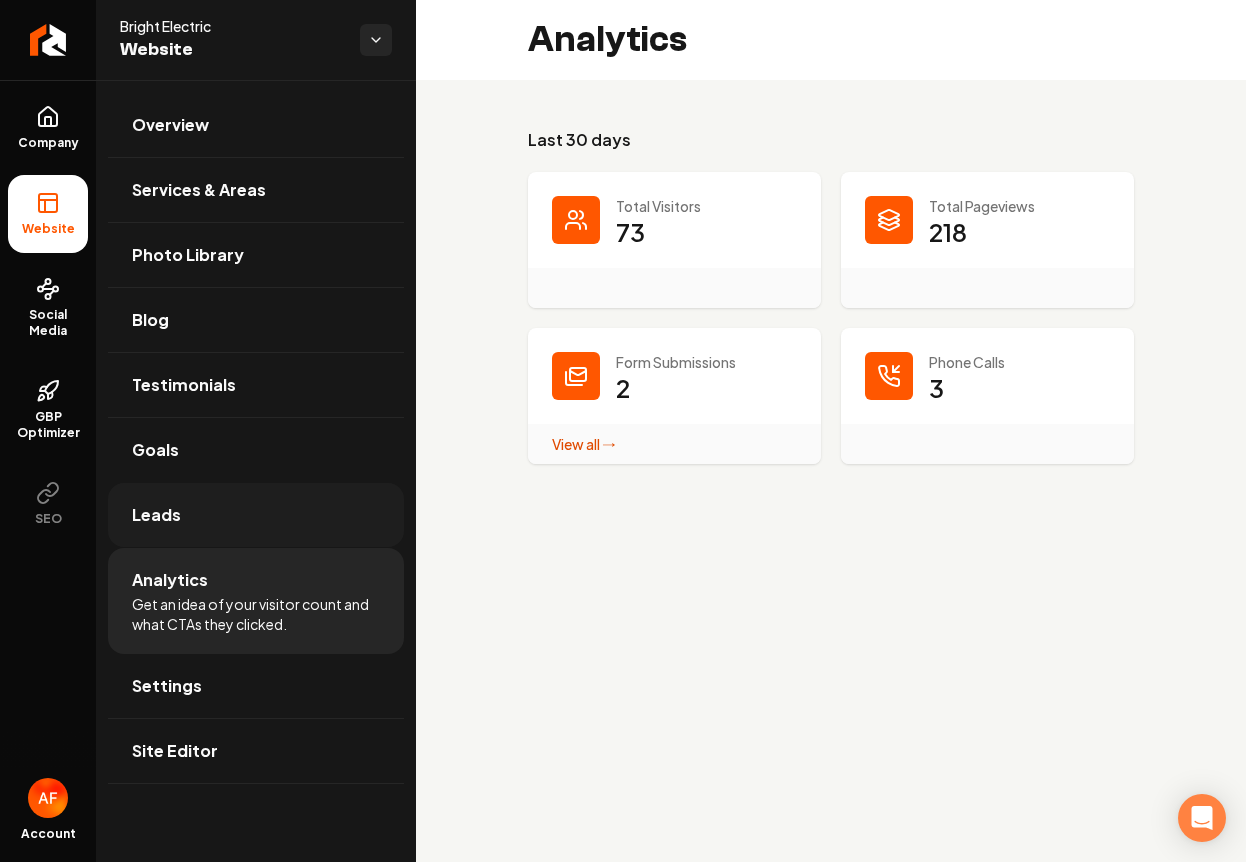 click on "Leads" at bounding box center [156, 515] 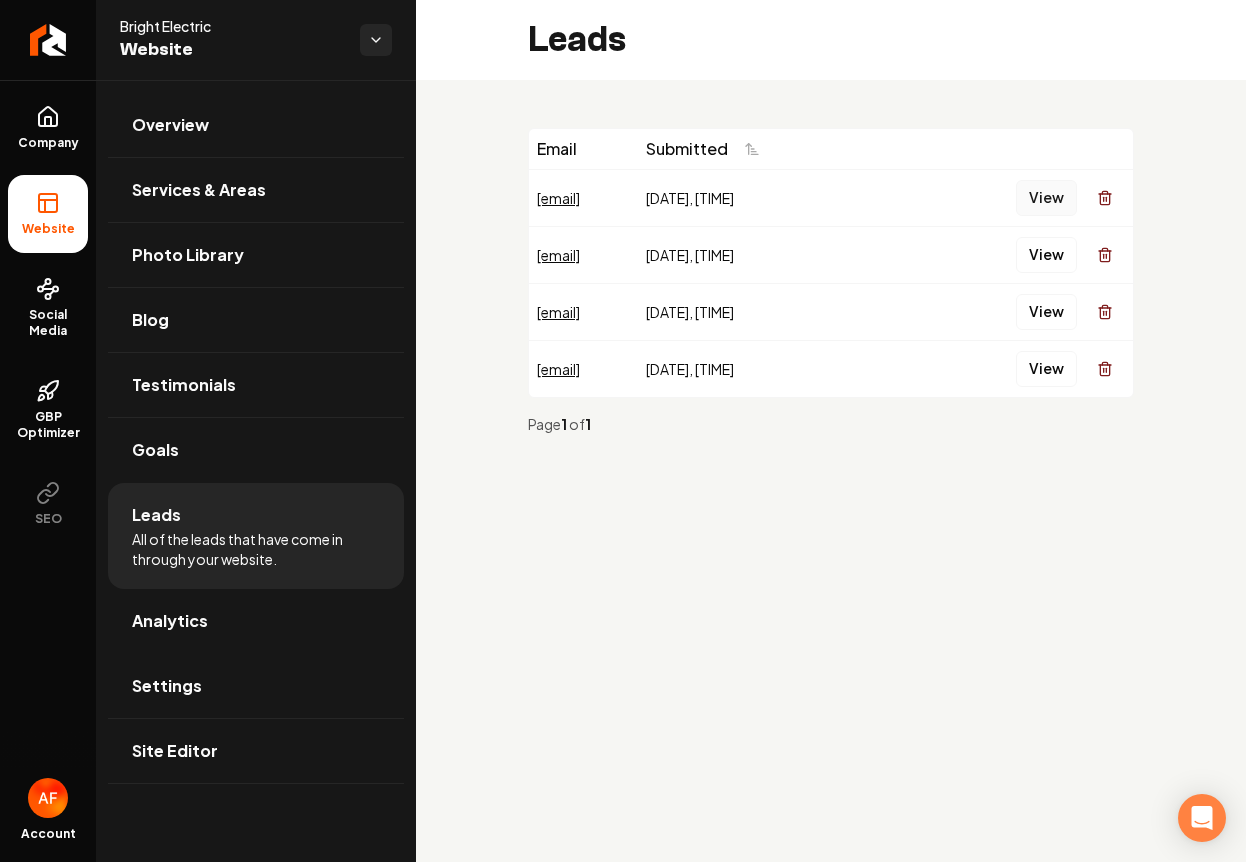 click on "View" at bounding box center (1046, 198) 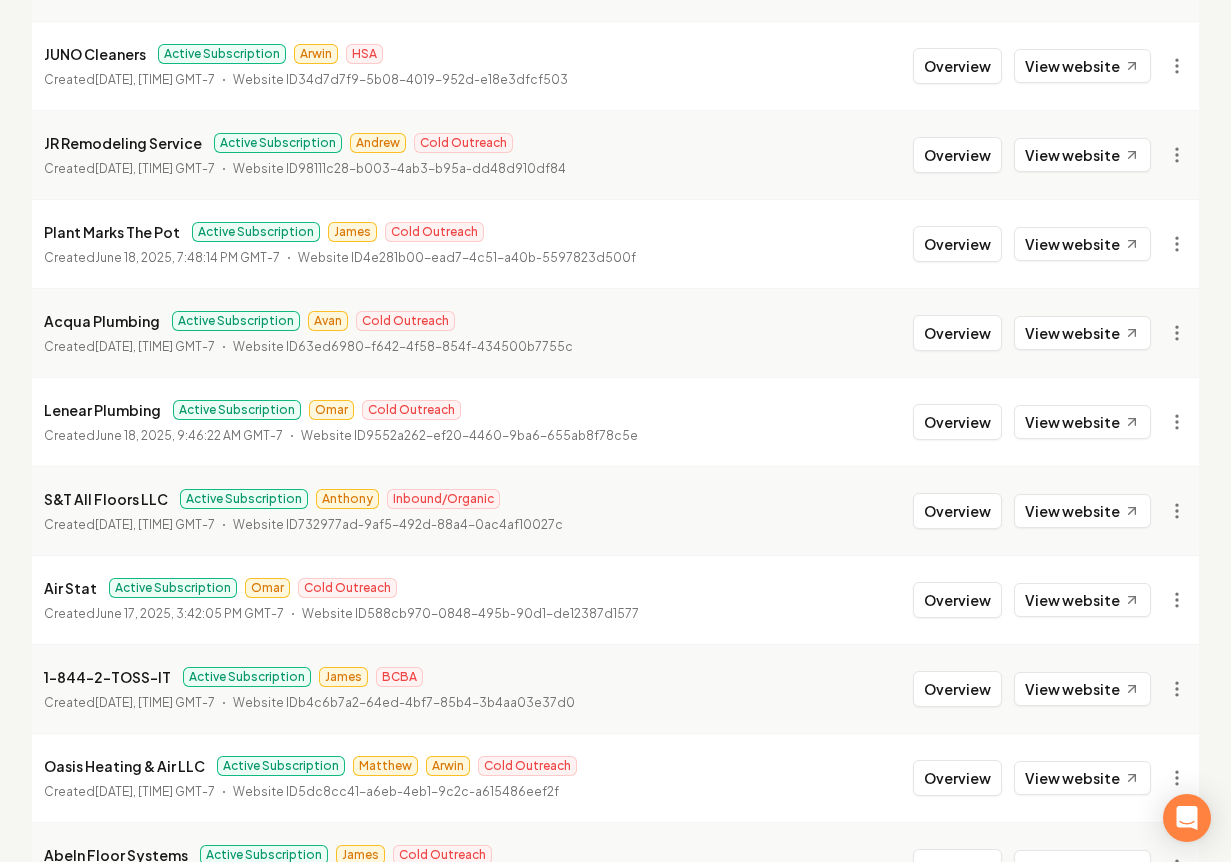 scroll, scrollTop: 767, scrollLeft: 0, axis: vertical 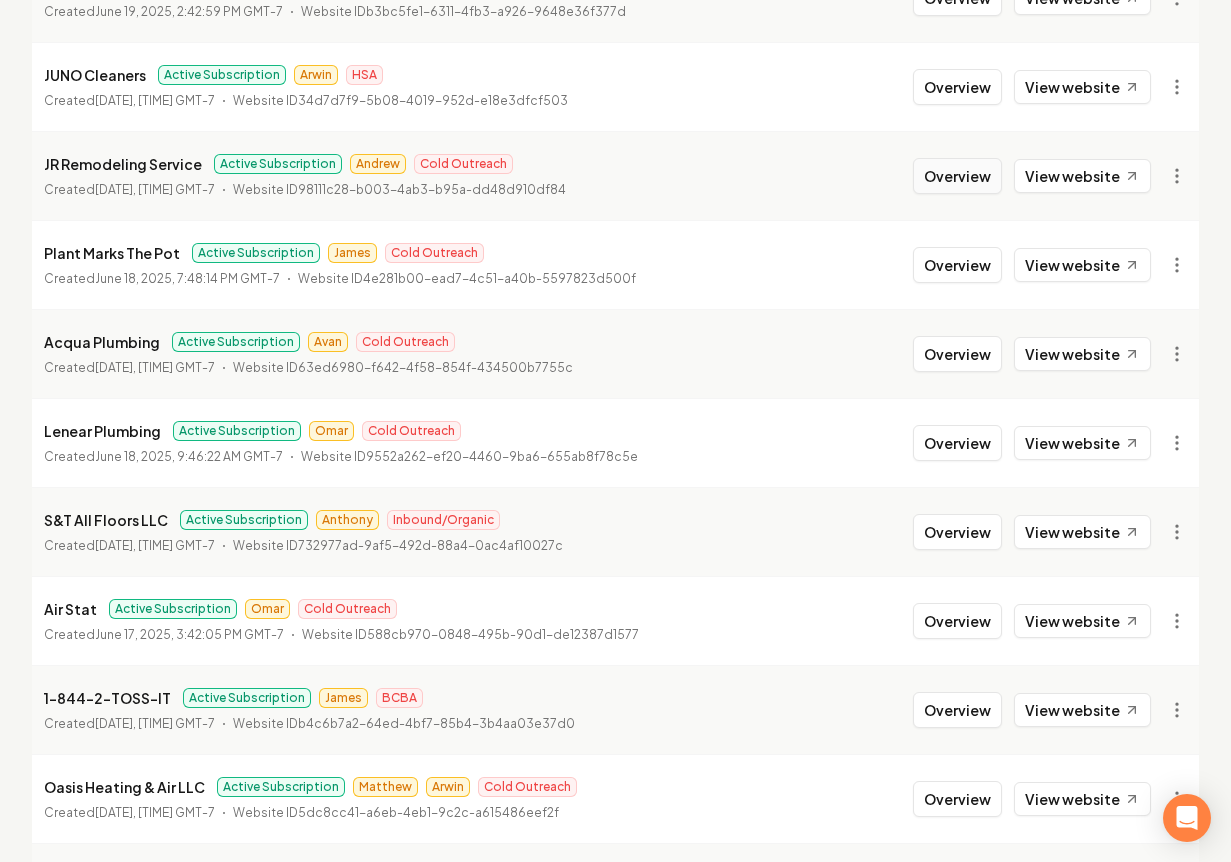 drag, startPoint x: 957, startPoint y: 170, endPoint x: 934, endPoint y: 168, distance: 23.086792 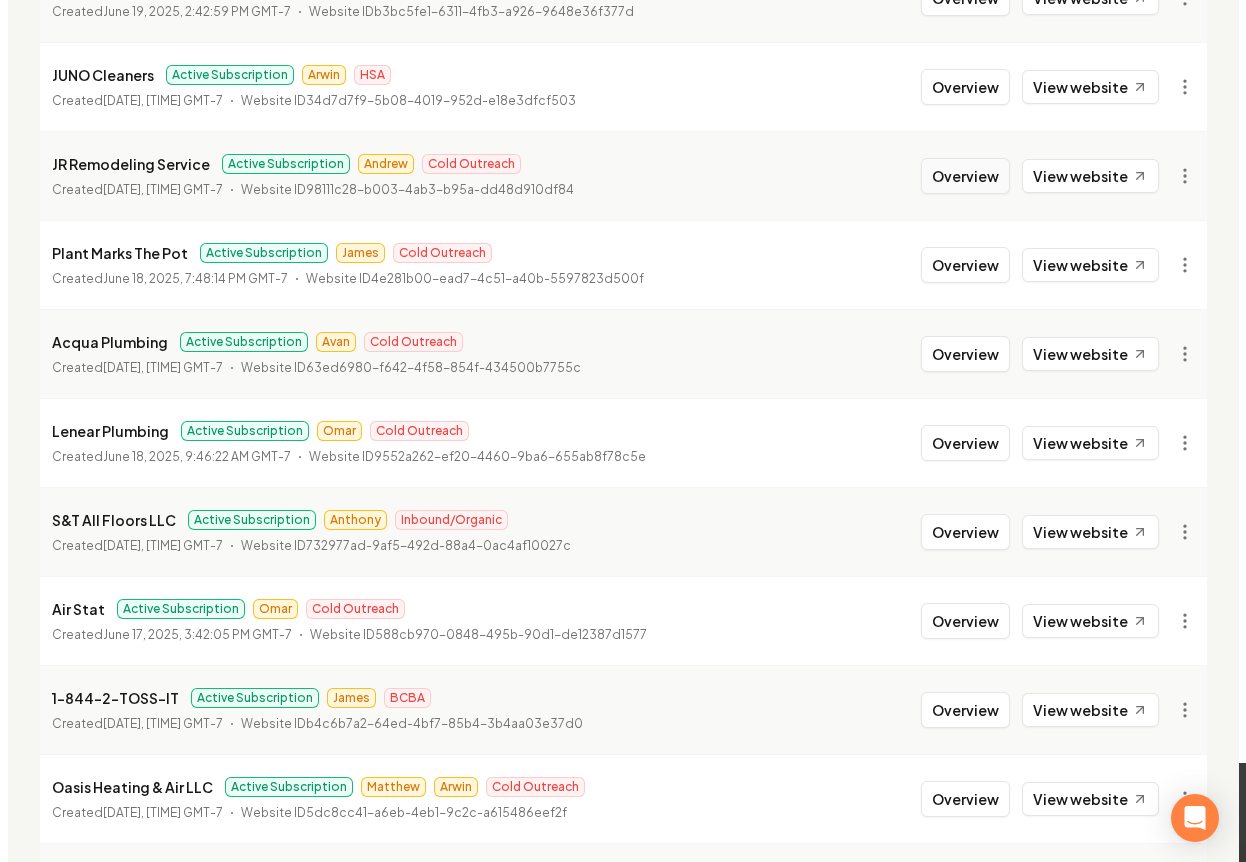 scroll, scrollTop: 0, scrollLeft: 0, axis: both 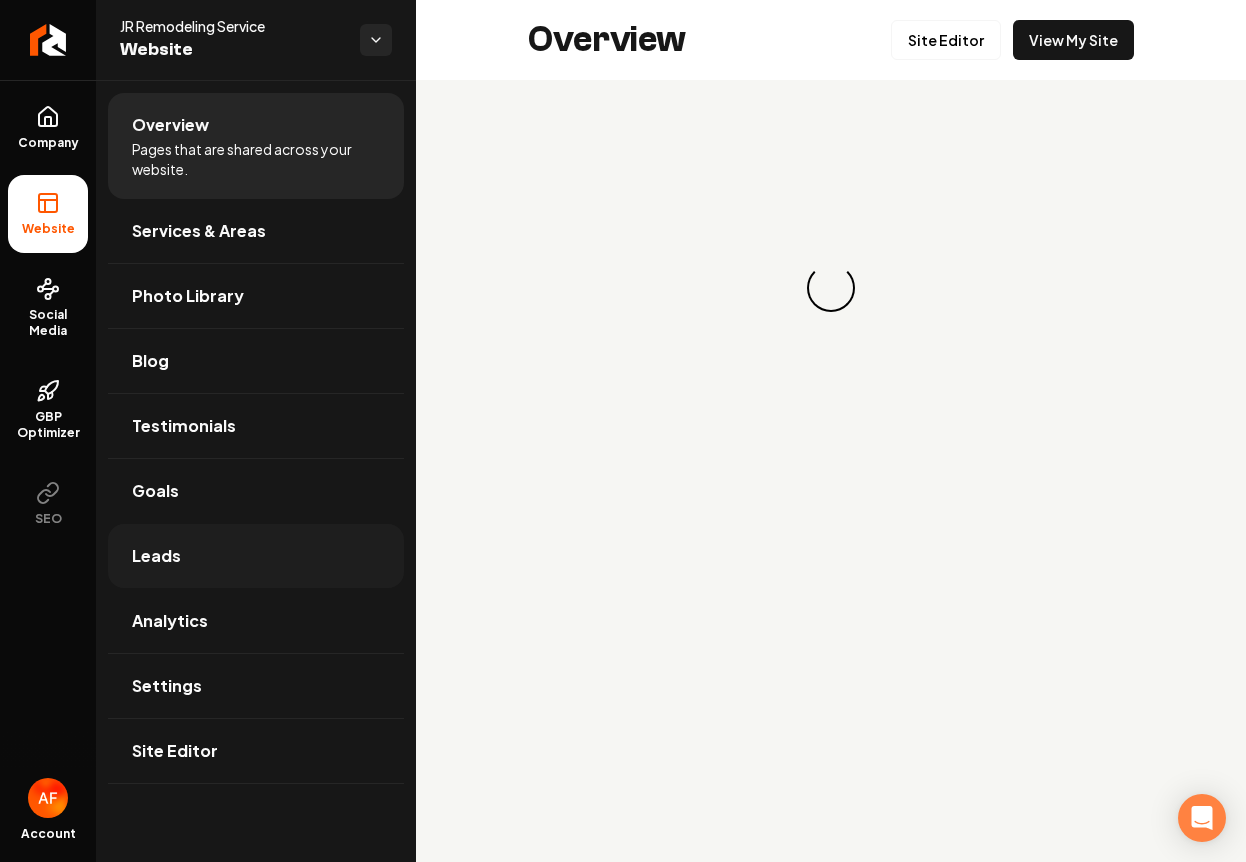 click on "Leads" at bounding box center (256, 556) 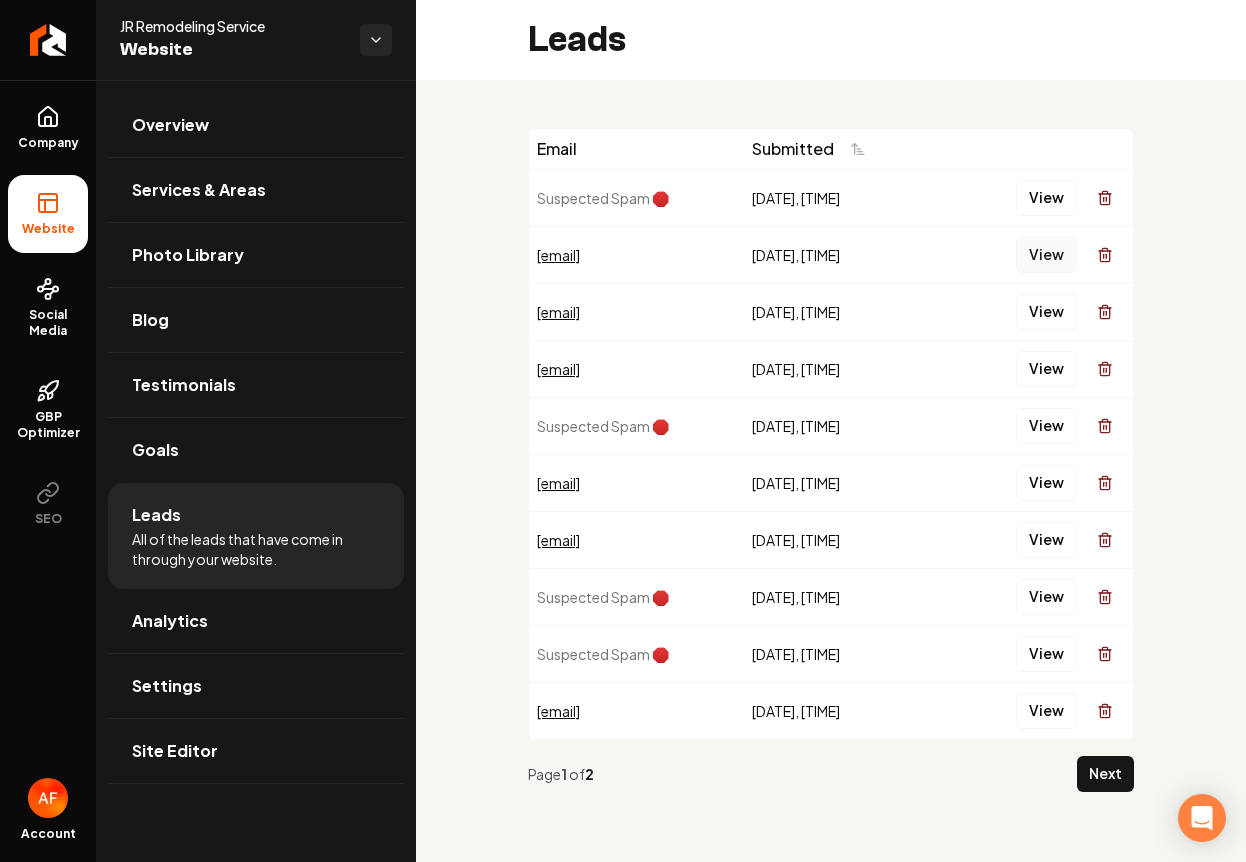 click on "View" at bounding box center (1046, 255) 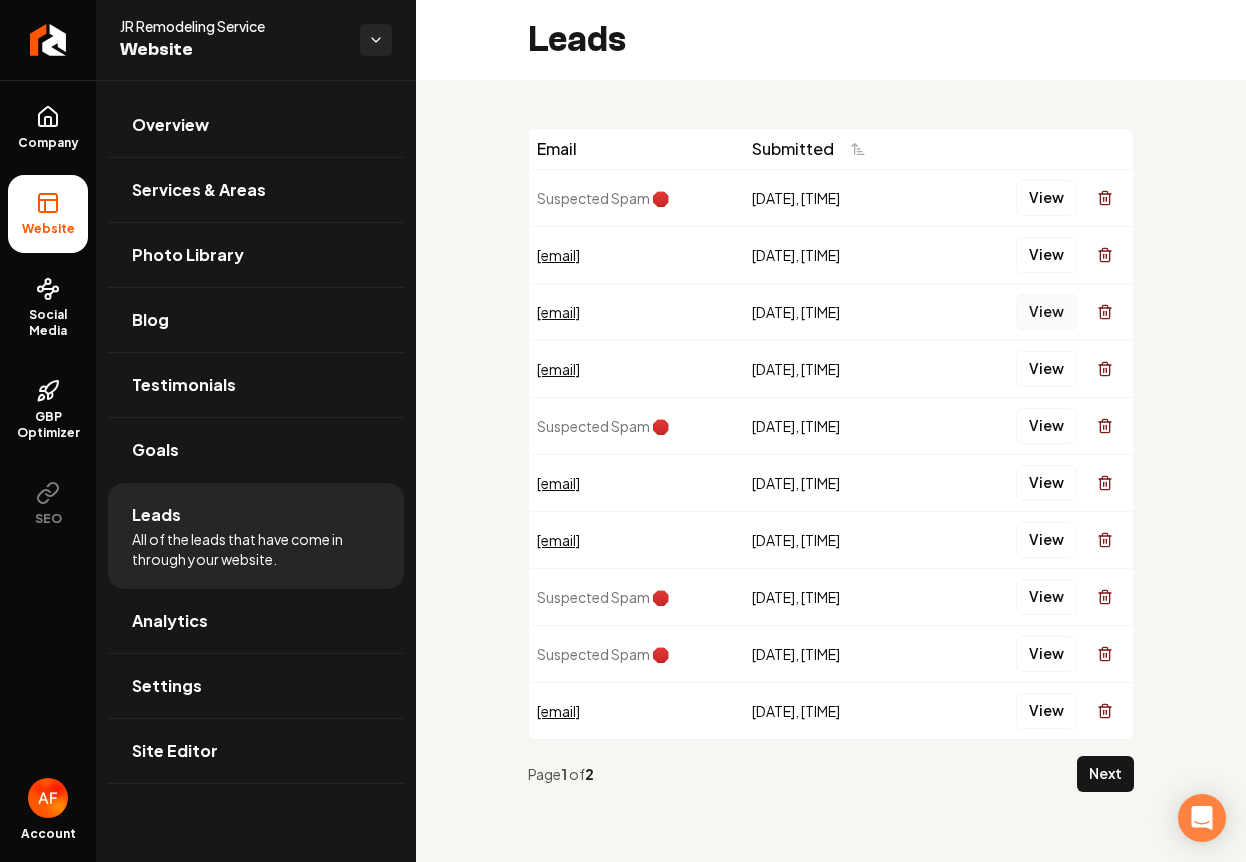 click on "View" at bounding box center (1046, 312) 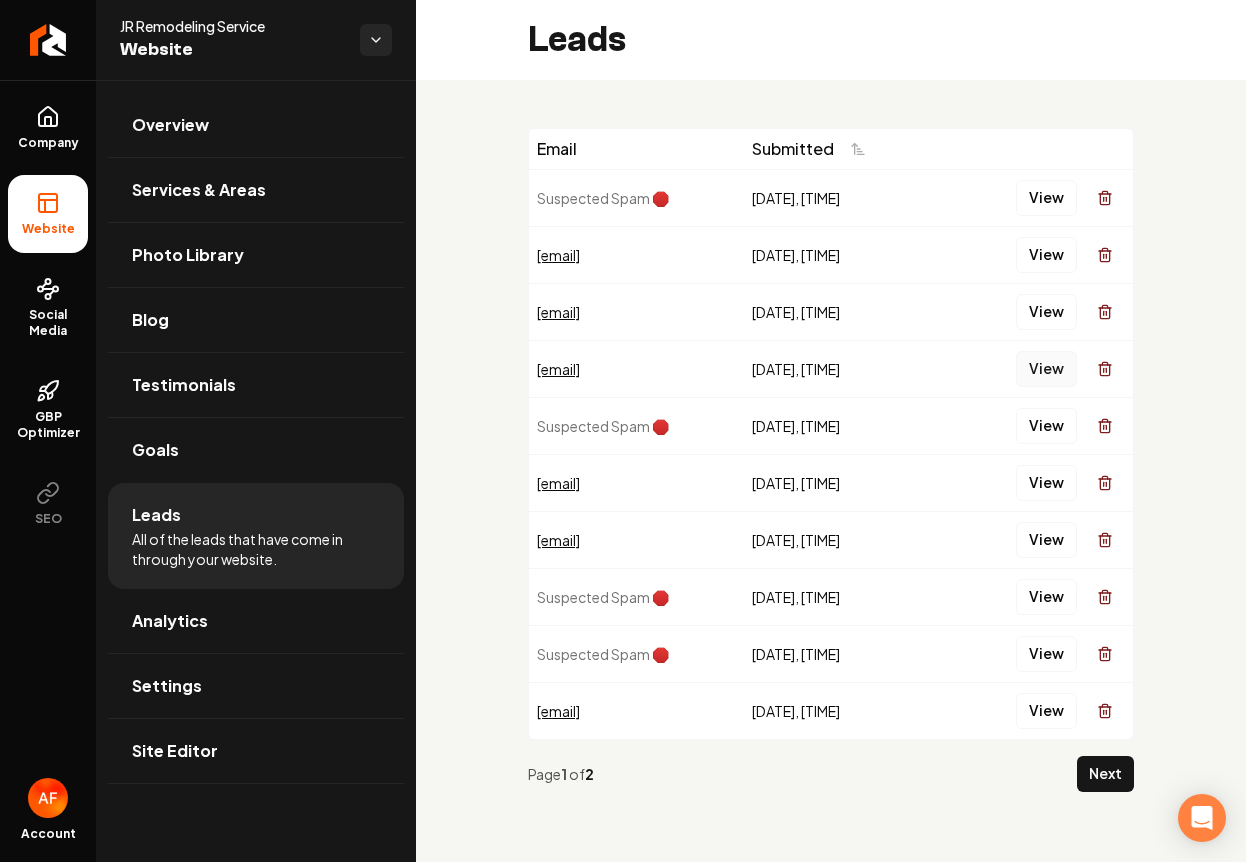 click on "View" at bounding box center (1046, 369) 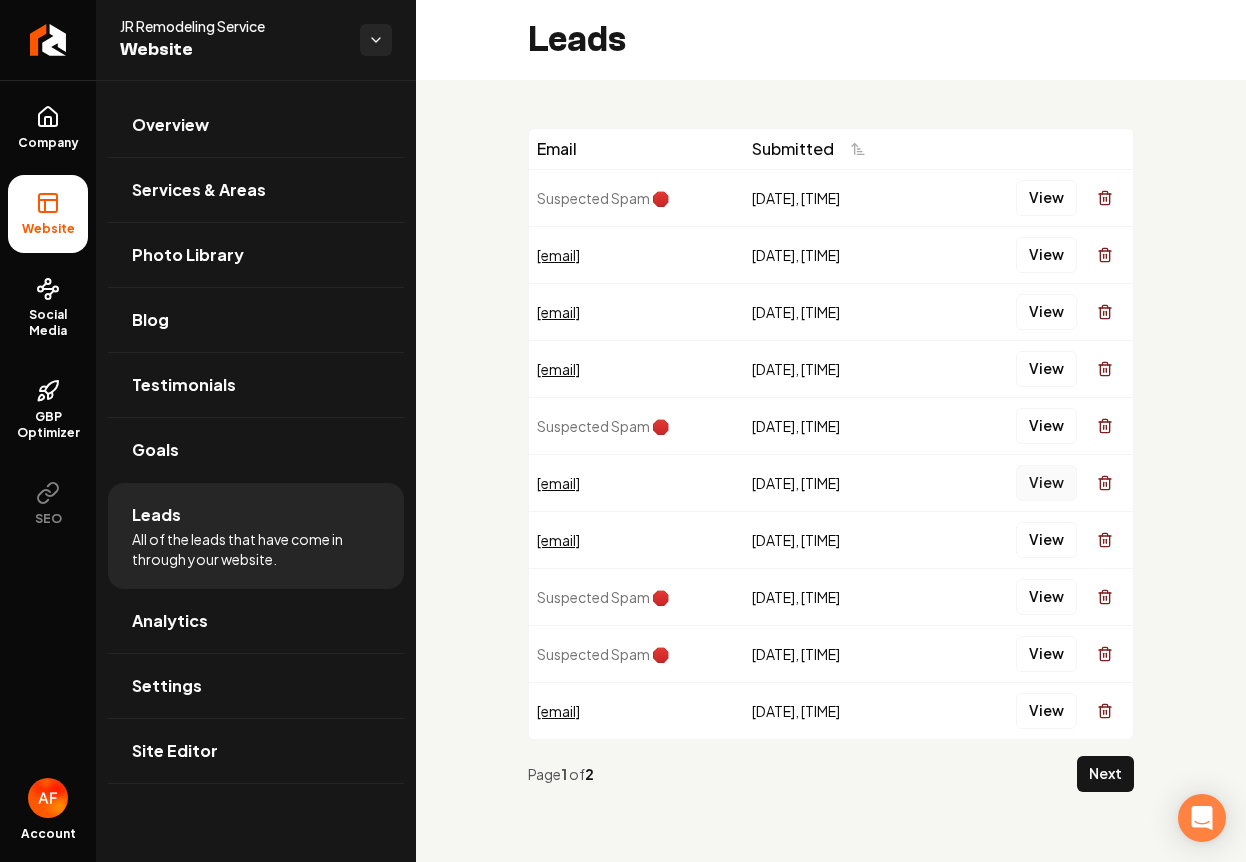 click on "View" at bounding box center [1046, 483] 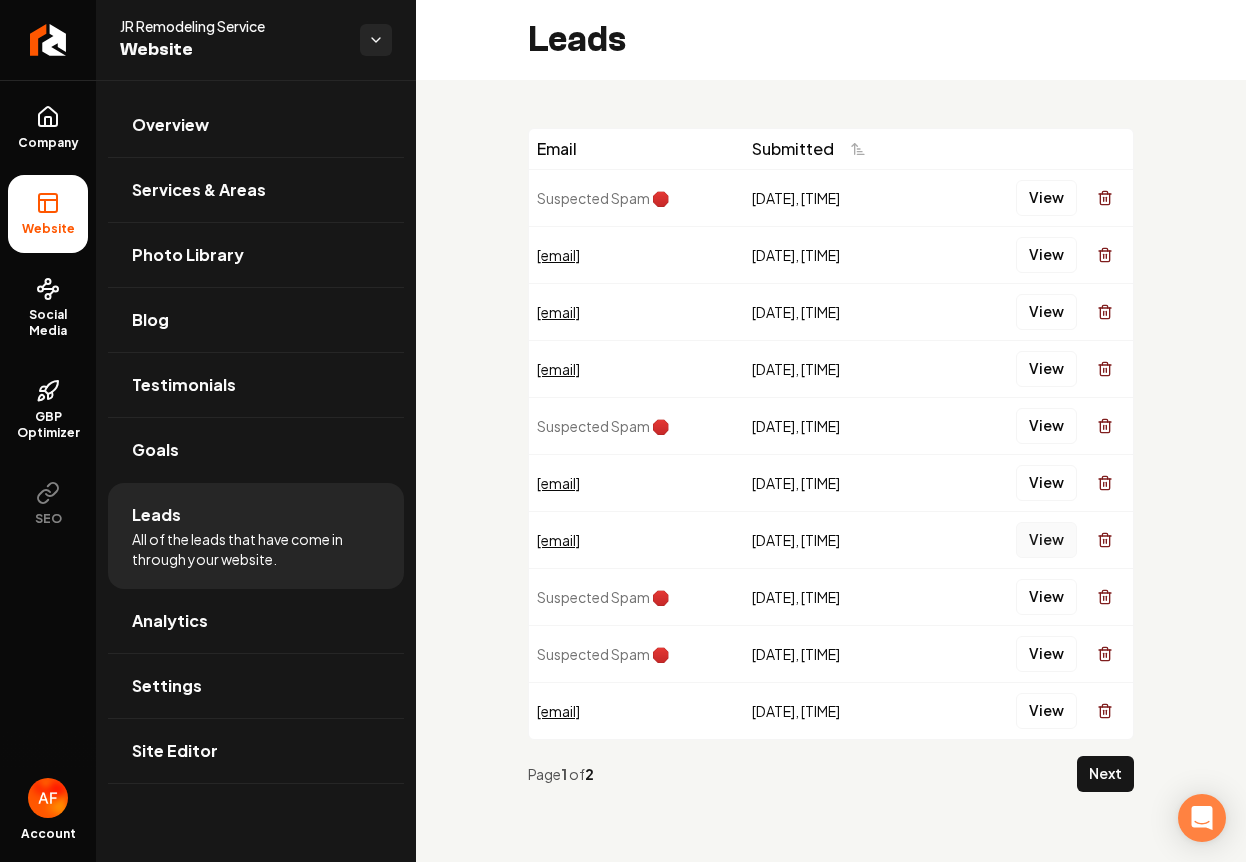 click on "View" at bounding box center [1046, 540] 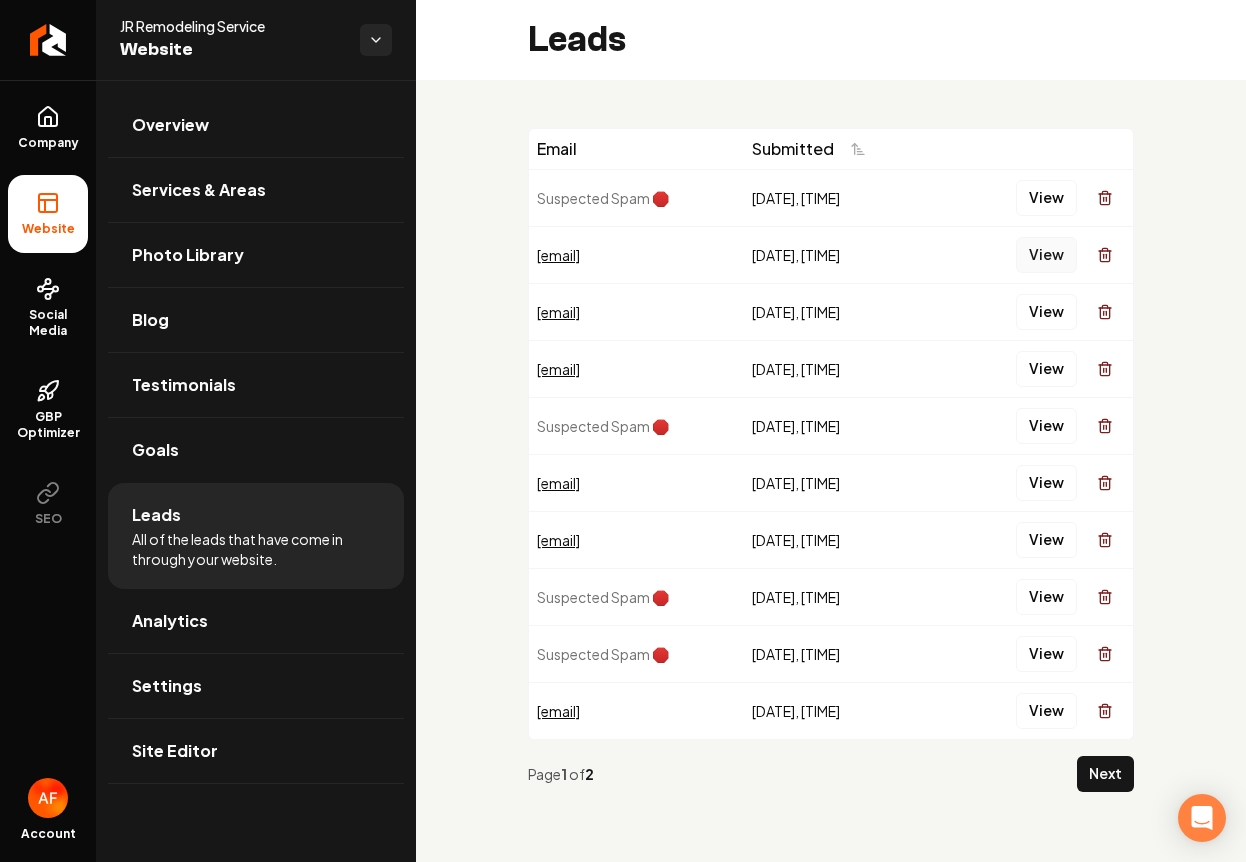 click on "View" at bounding box center (1046, 255) 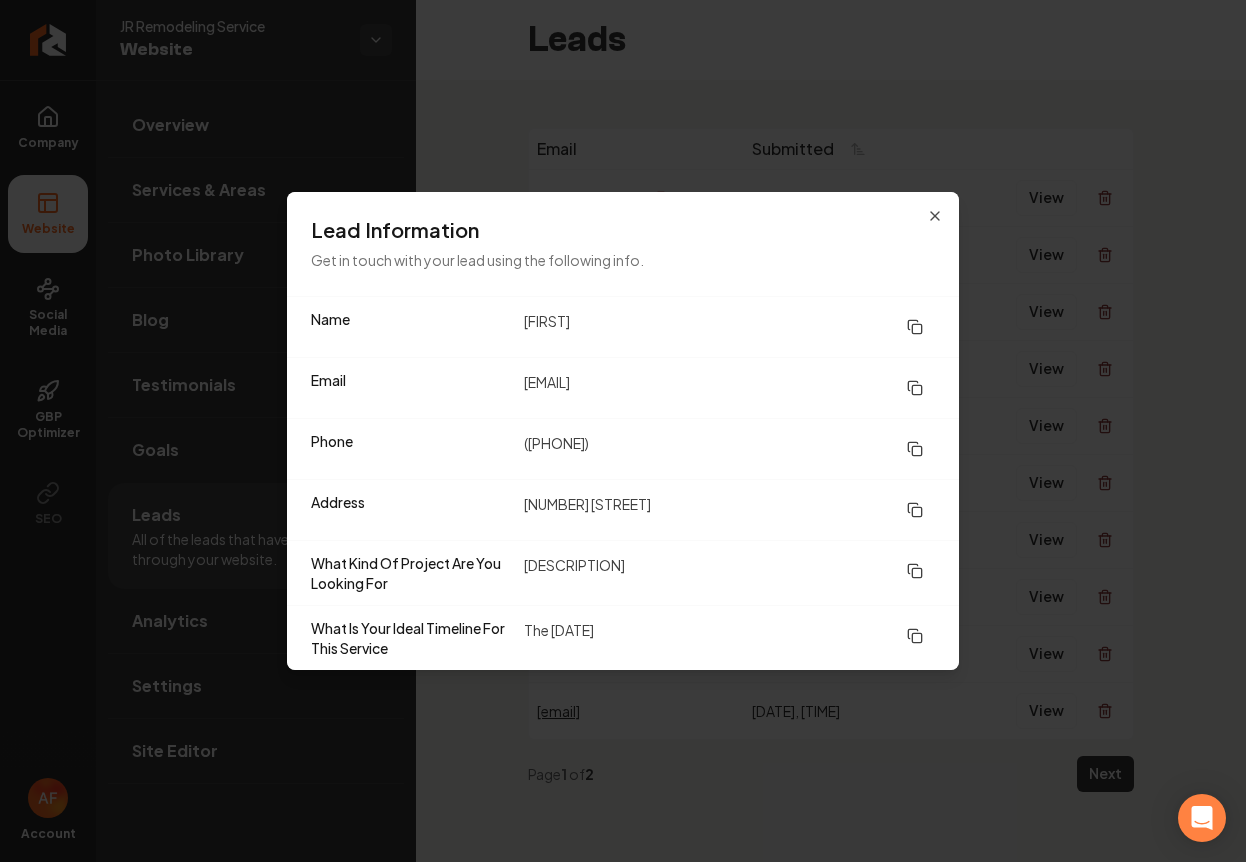 drag, startPoint x: 202, startPoint y: 497, endPoint x: 199, endPoint y: 586, distance: 89.050545 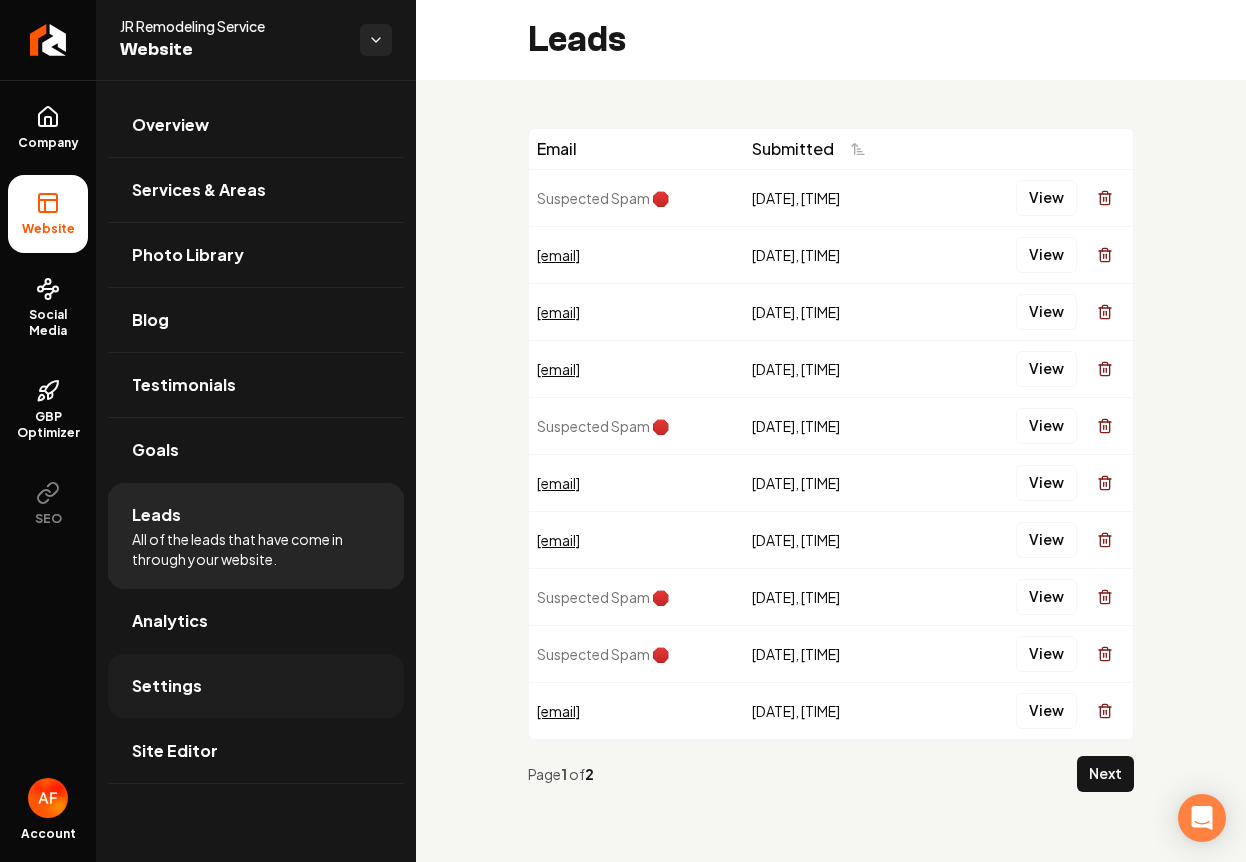 click on "Settings" at bounding box center (256, 686) 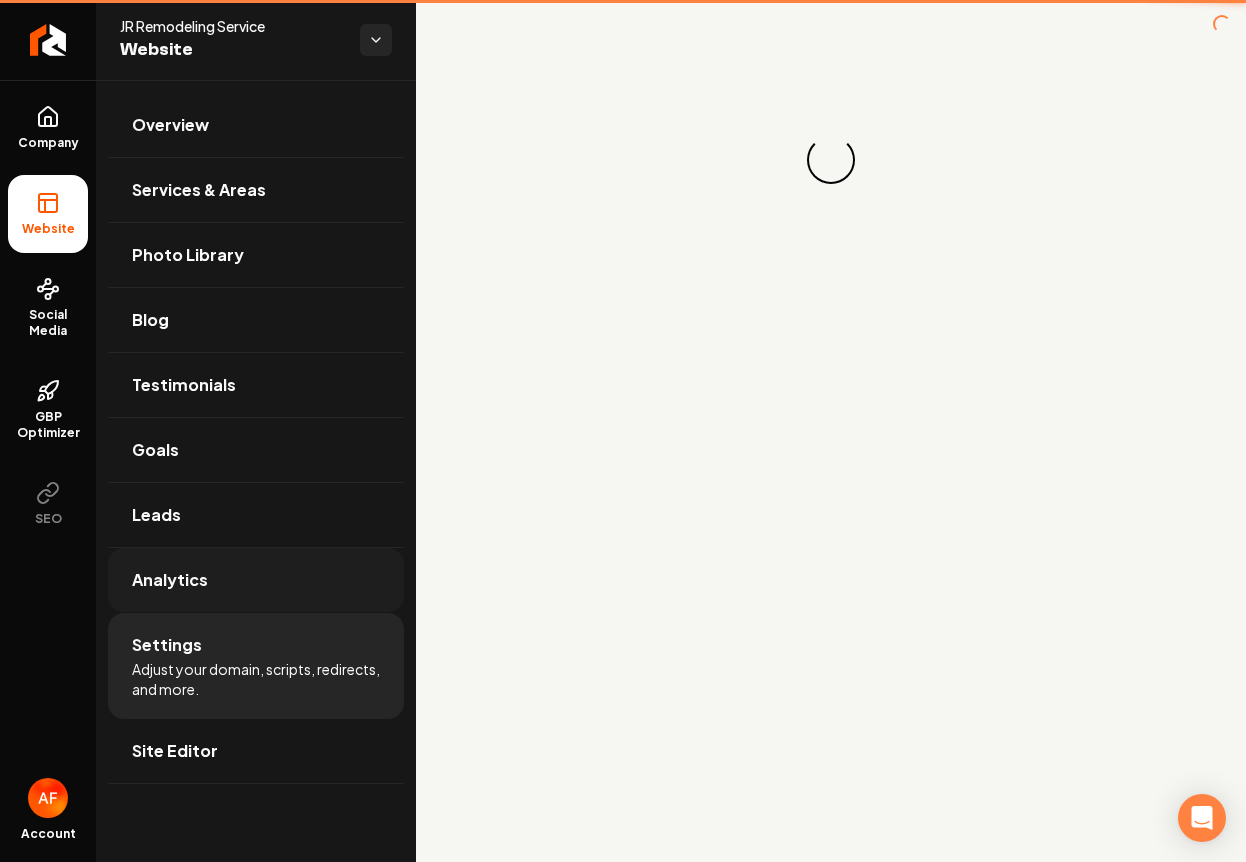 drag, startPoint x: 198, startPoint y: 626, endPoint x: 218, endPoint y: 592, distance: 39.446167 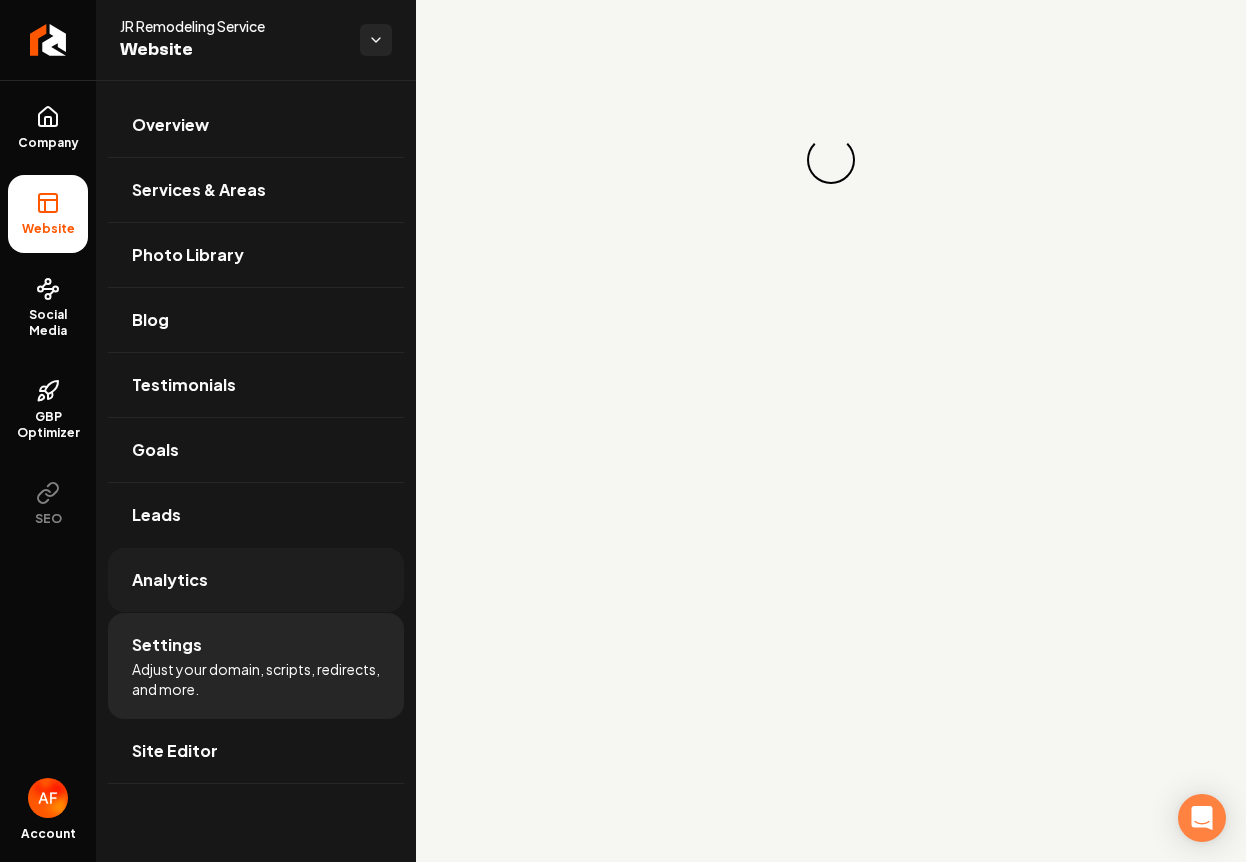 click on "Analytics" at bounding box center [256, 580] 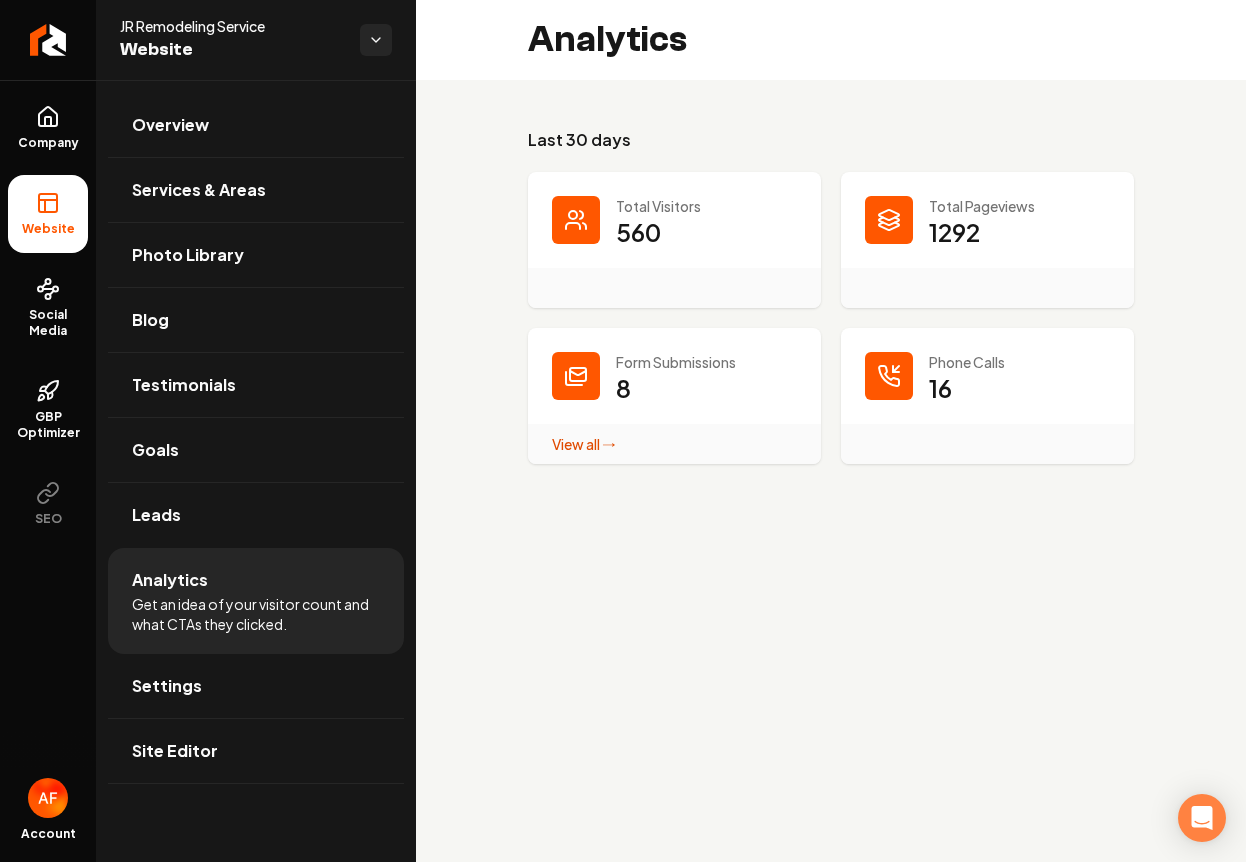 drag, startPoint x: 968, startPoint y: 347, endPoint x: 963, endPoint y: 371, distance: 24.5153 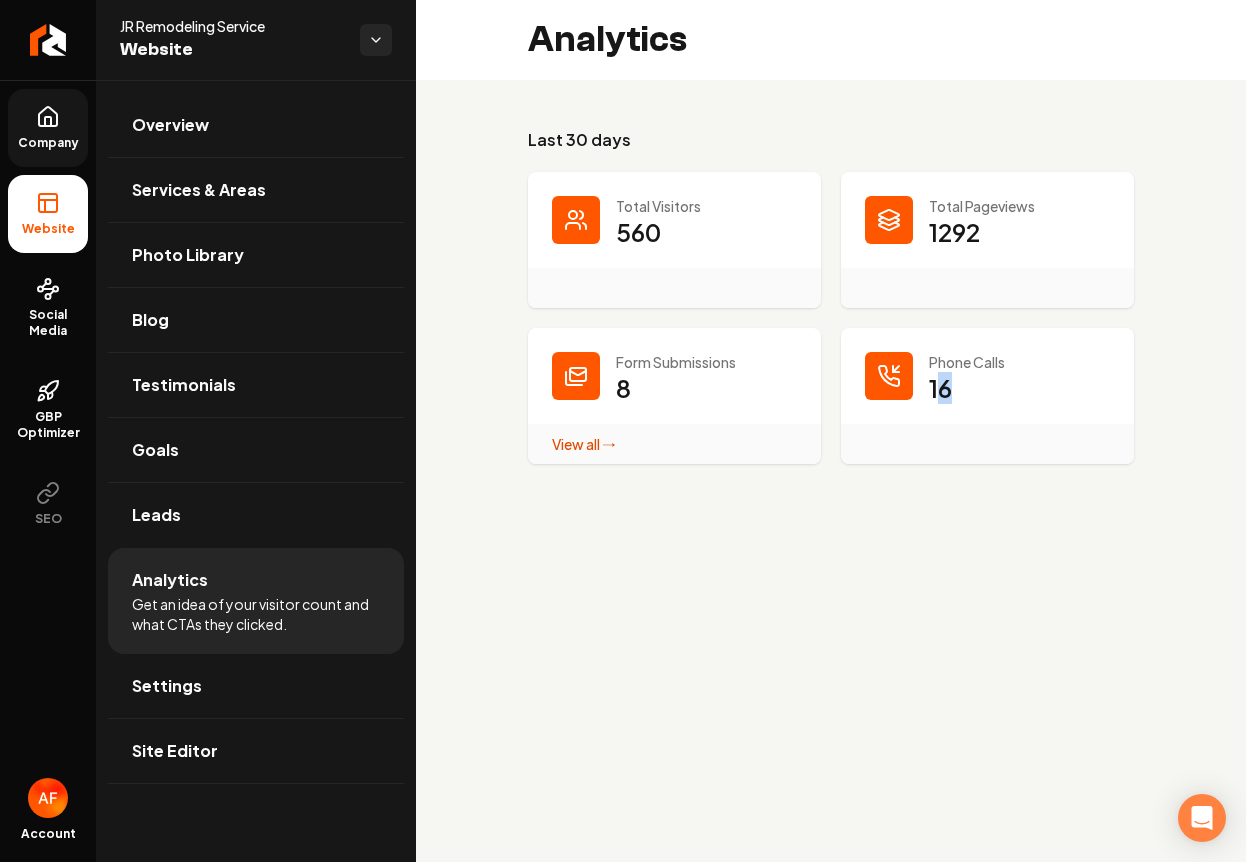 click on "Company" at bounding box center (48, 143) 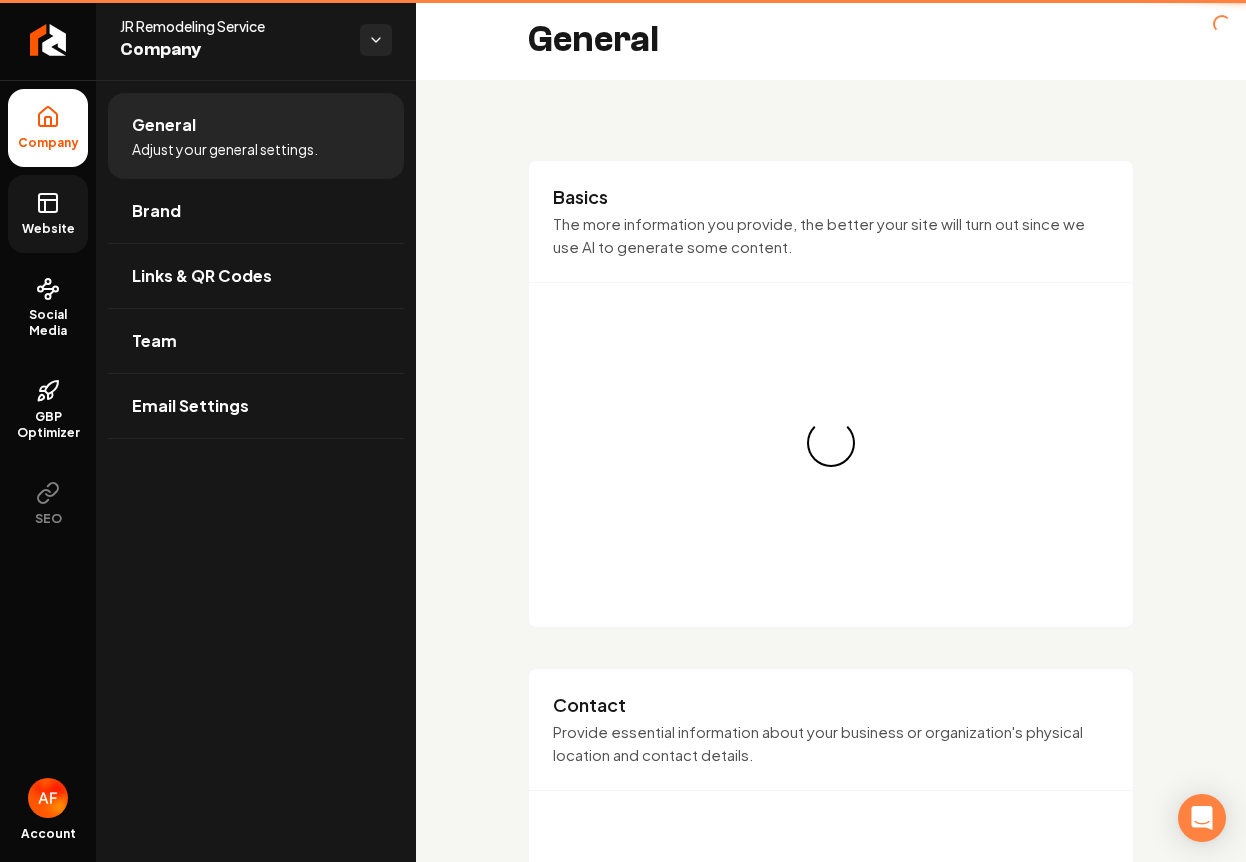 click 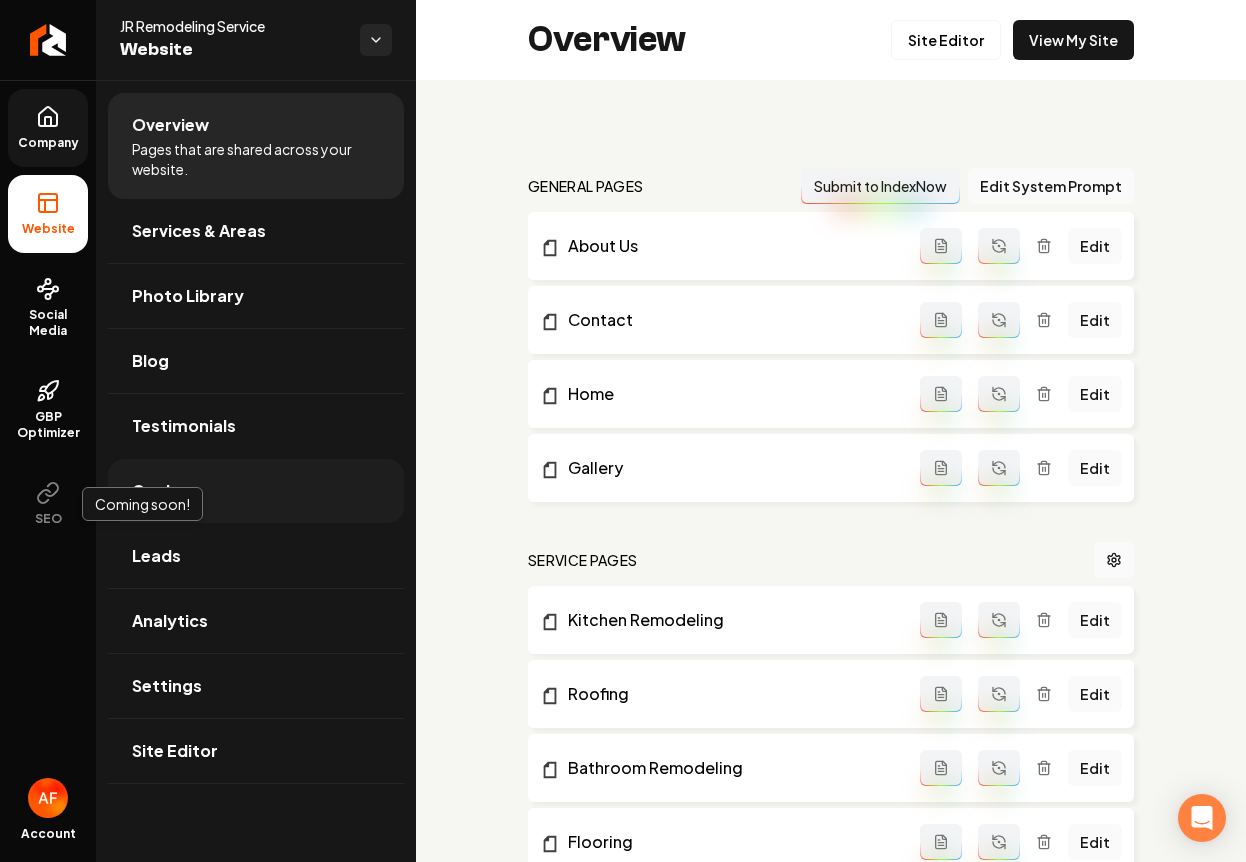 drag, startPoint x: 226, startPoint y: 496, endPoint x: 222, endPoint y: 517, distance: 21.377558 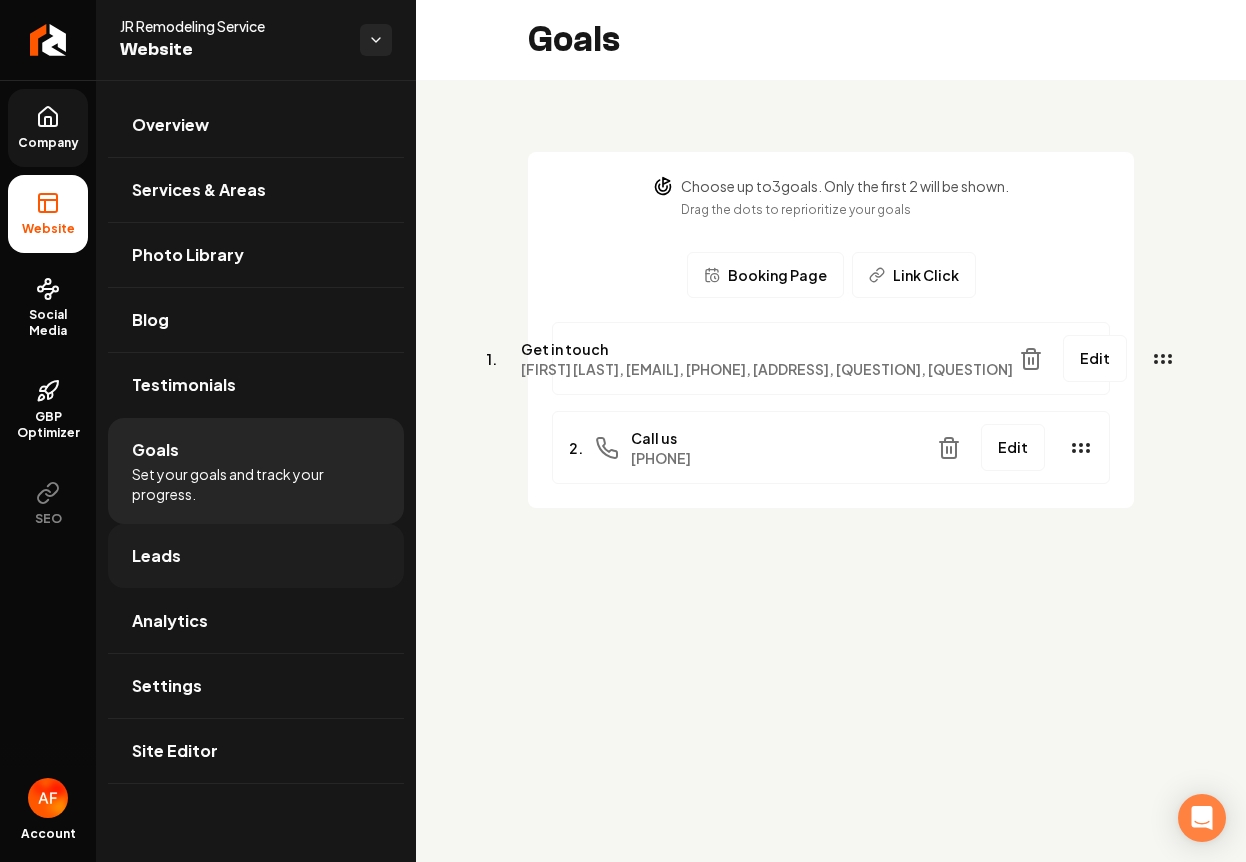 click on "Leads" at bounding box center (256, 556) 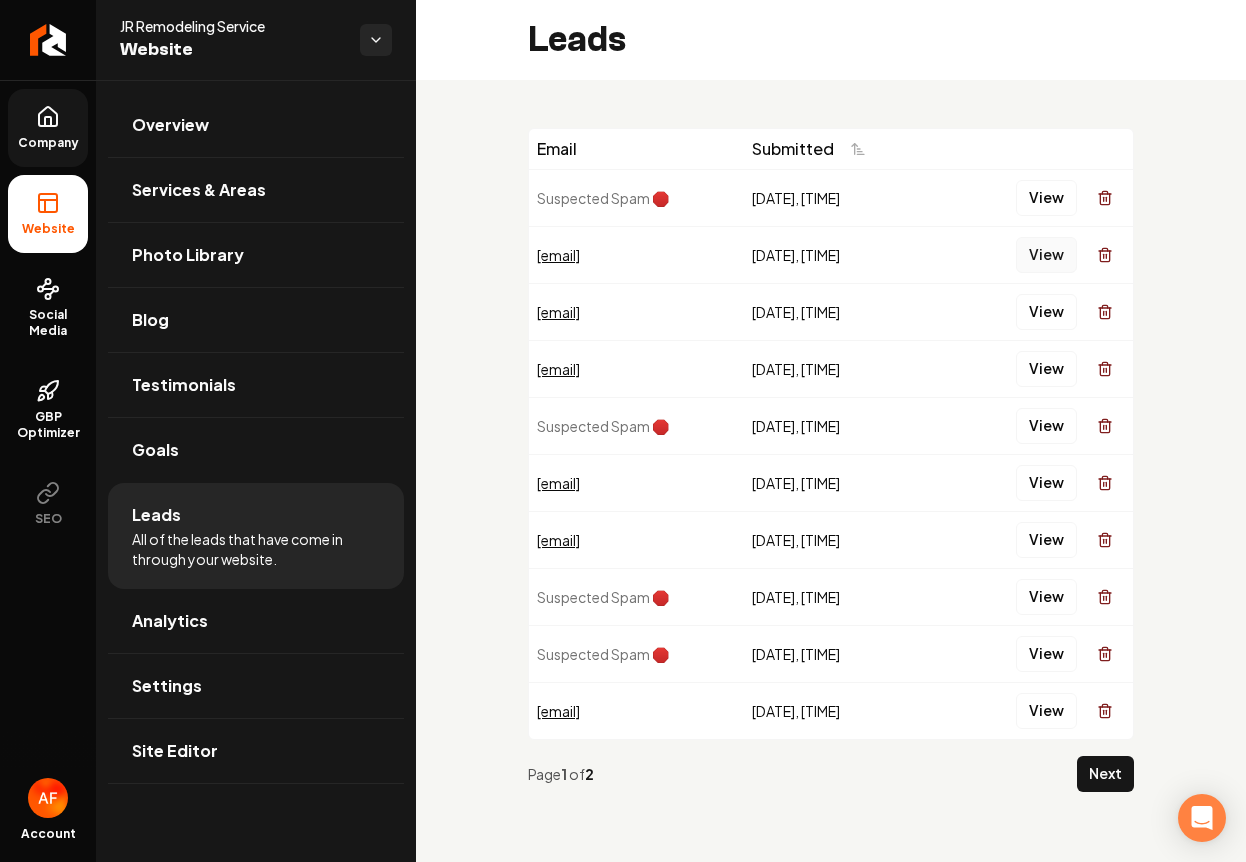 click on "View" at bounding box center [1046, 255] 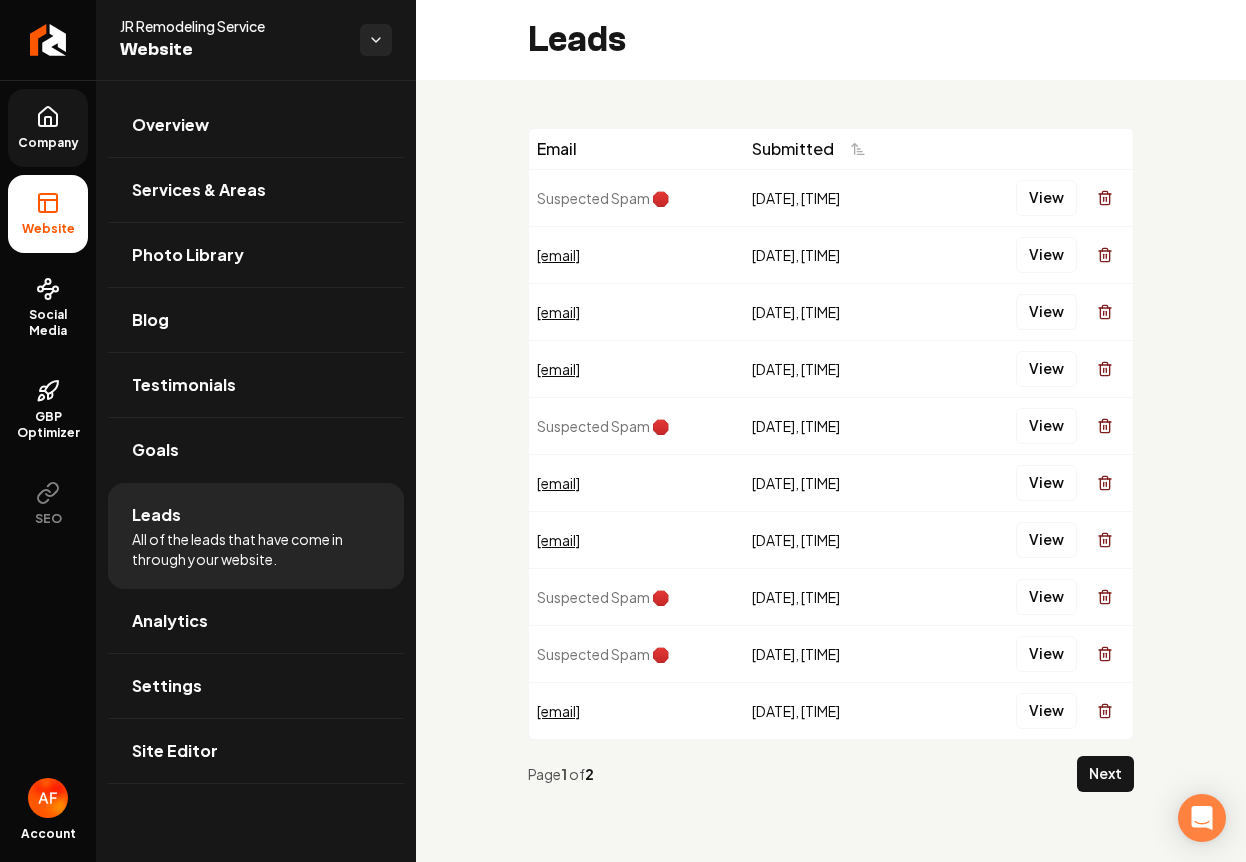 drag, startPoint x: 1137, startPoint y: 277, endPoint x: 1225, endPoint y: 191, distance: 123.04471 